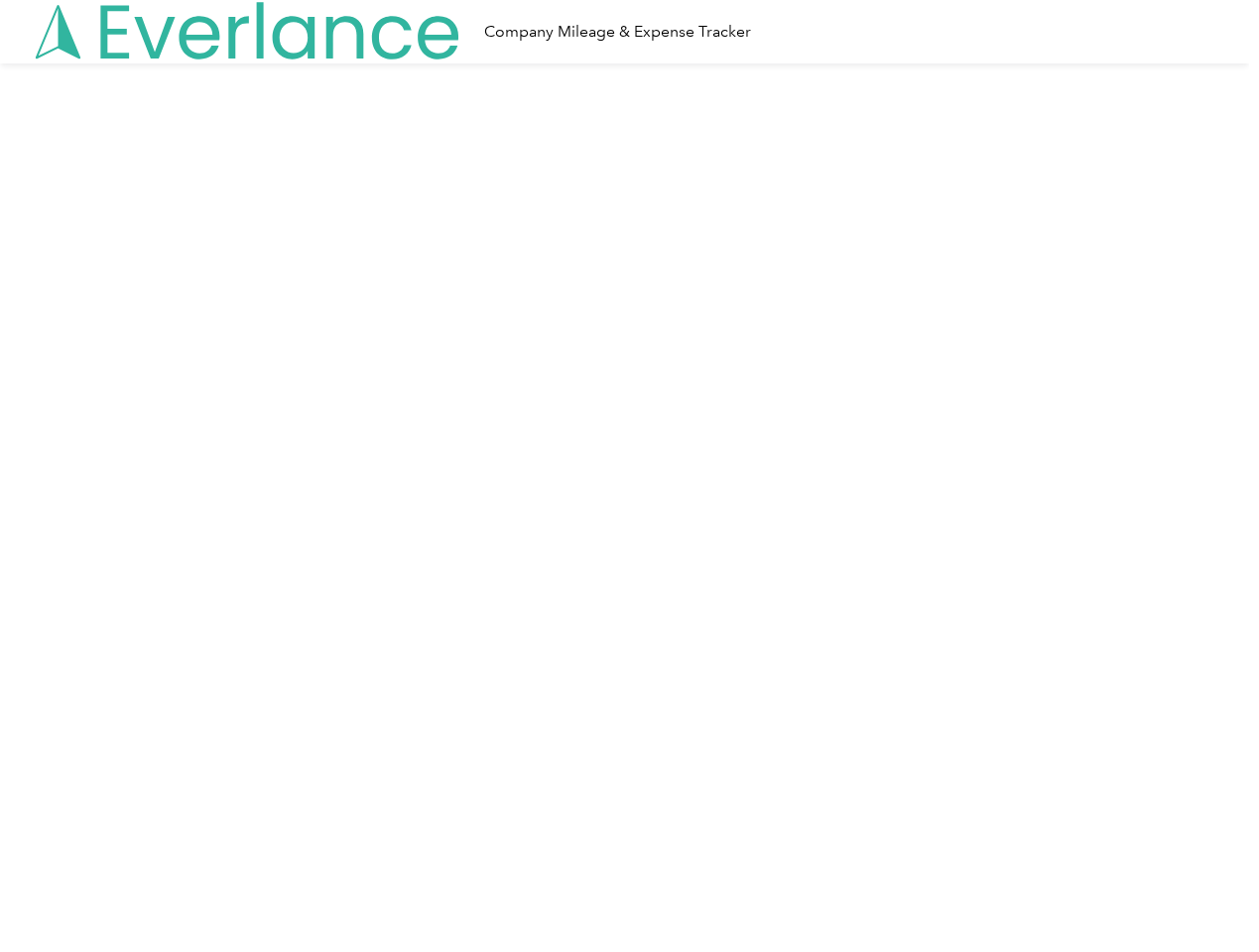 scroll, scrollTop: 0, scrollLeft: 0, axis: both 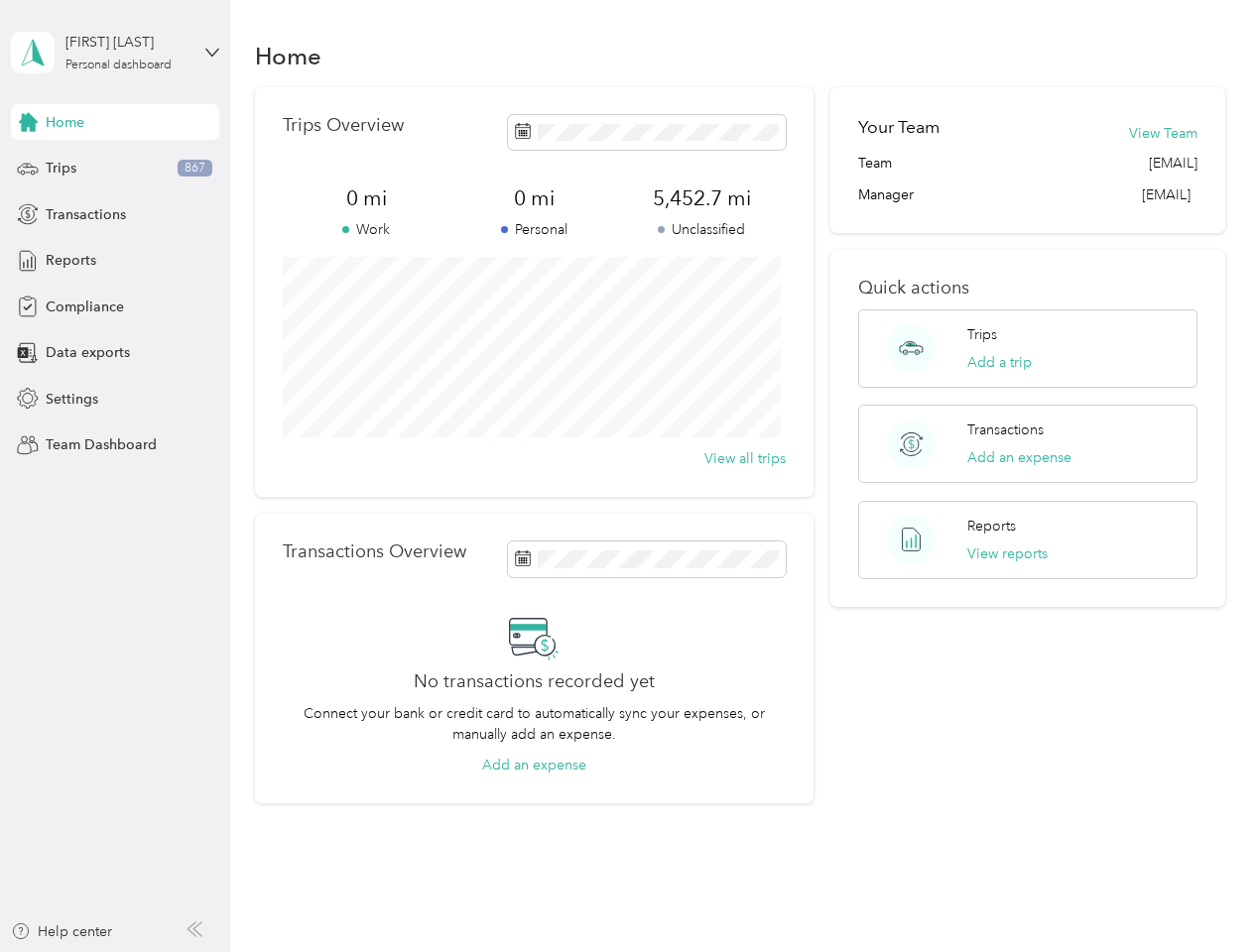 click on "Trips Overview 0   mi Work 0   mi Personal 5,452.7   mi Unclassified View all trips" at bounding box center [534, 292] 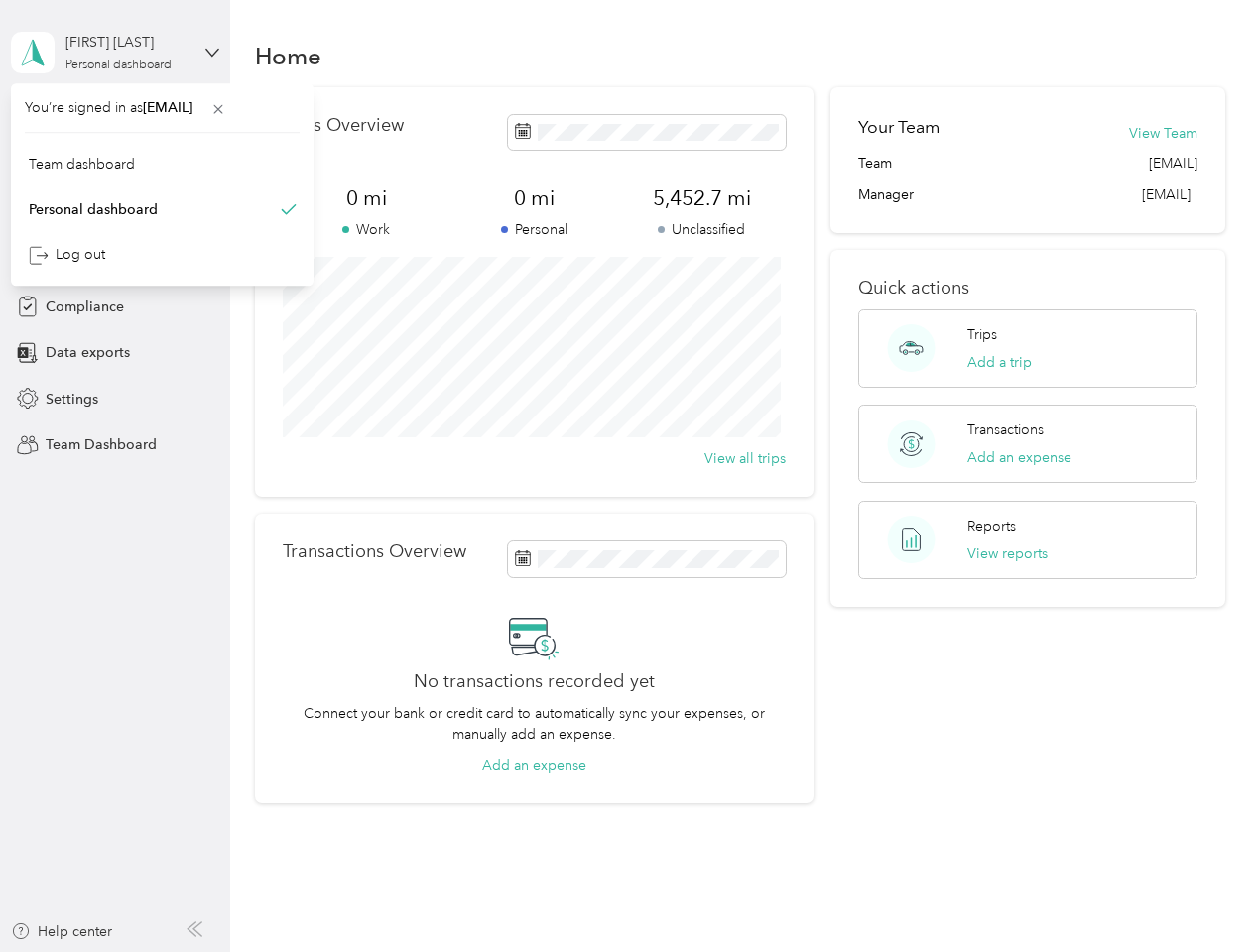click on "Team dashboard" at bounding box center [162, 164] 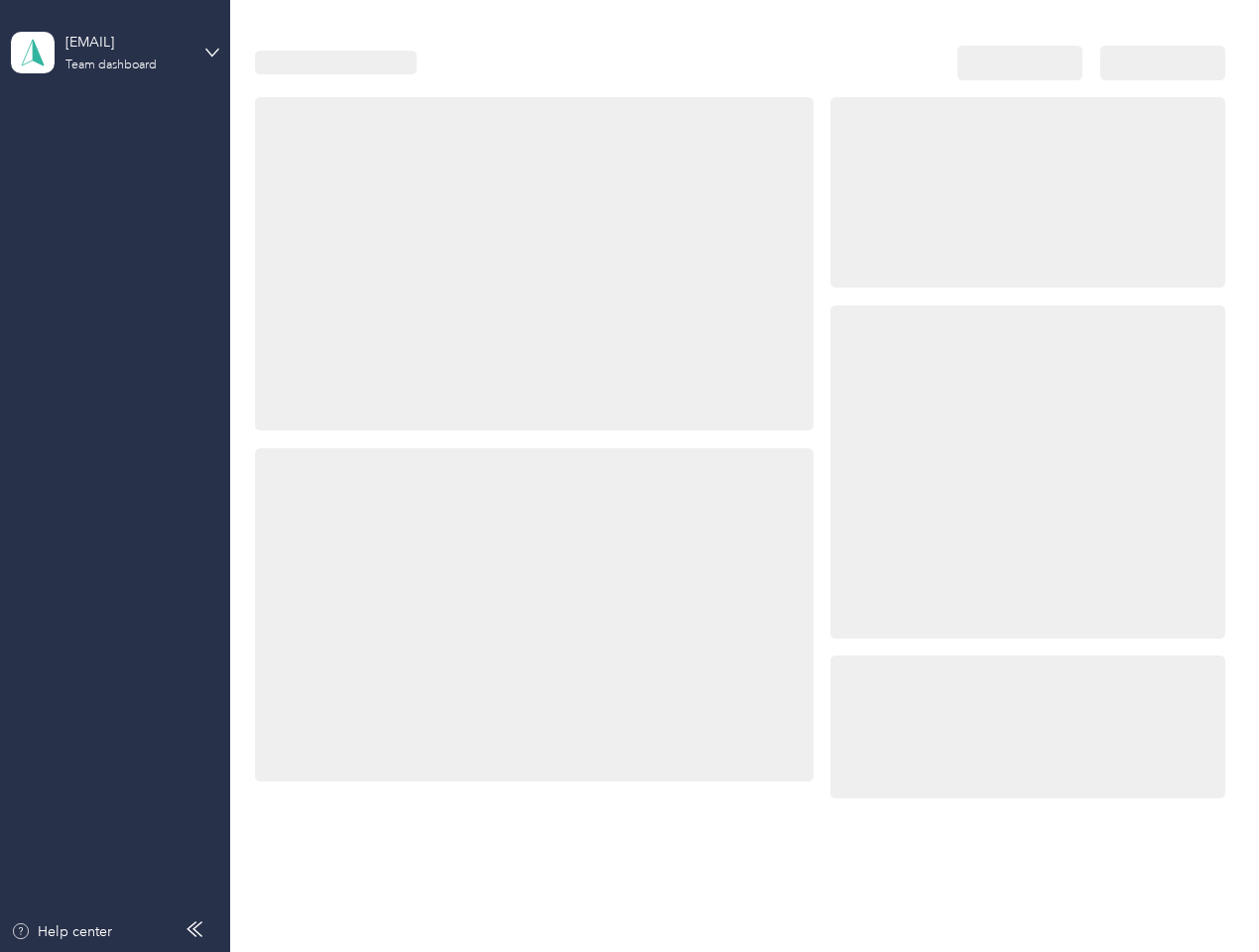 click 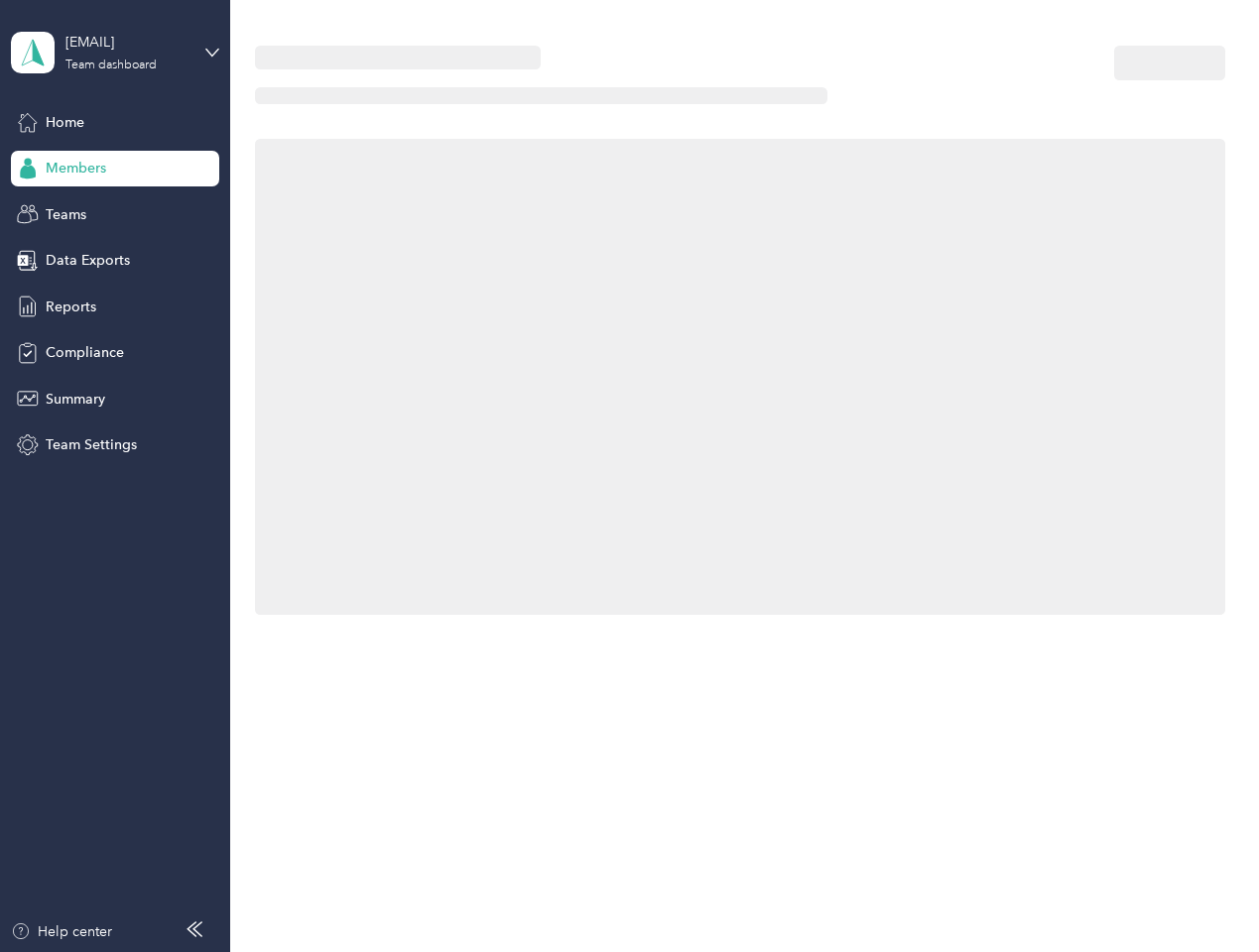 click on "Teams" at bounding box center [115, 214] 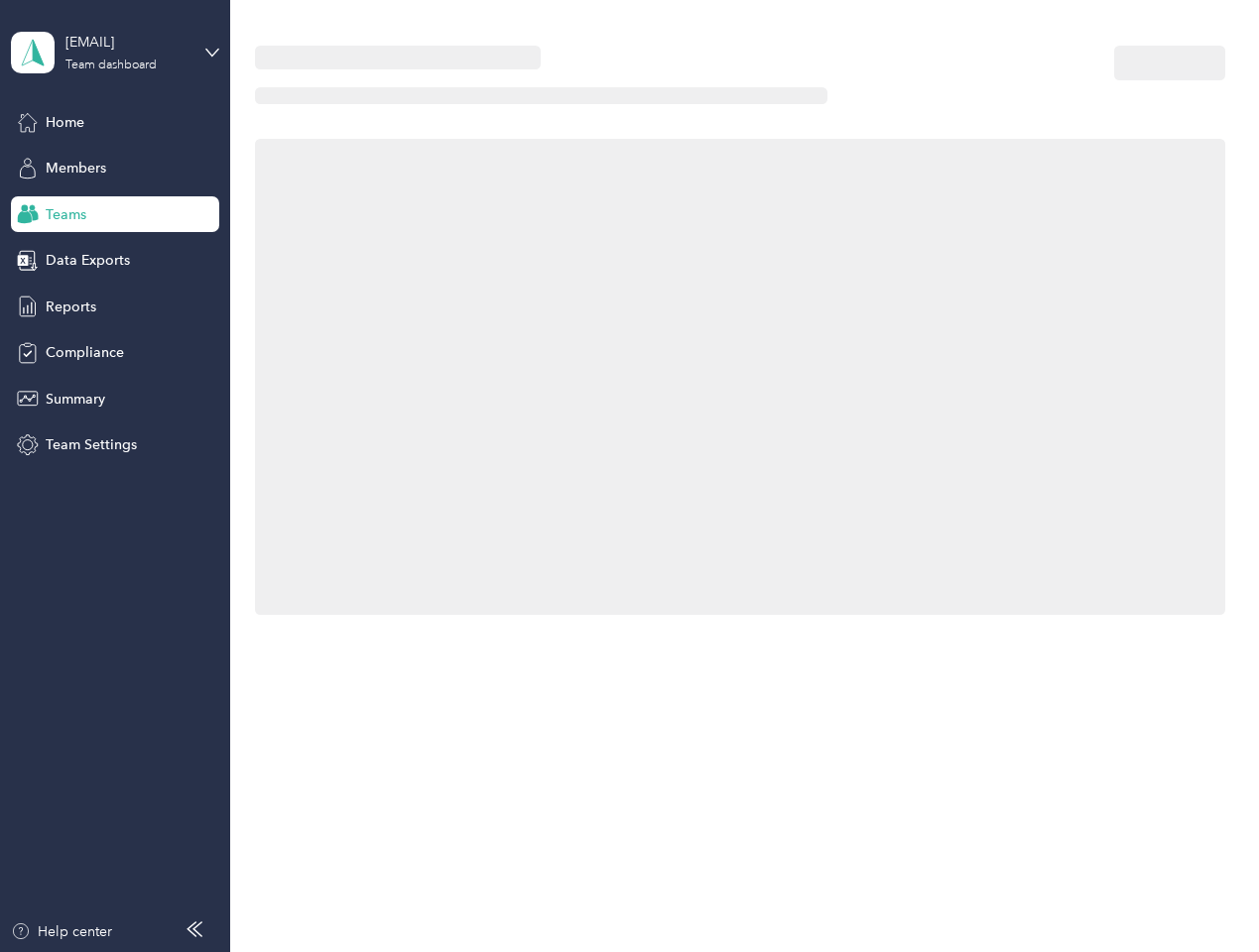 click 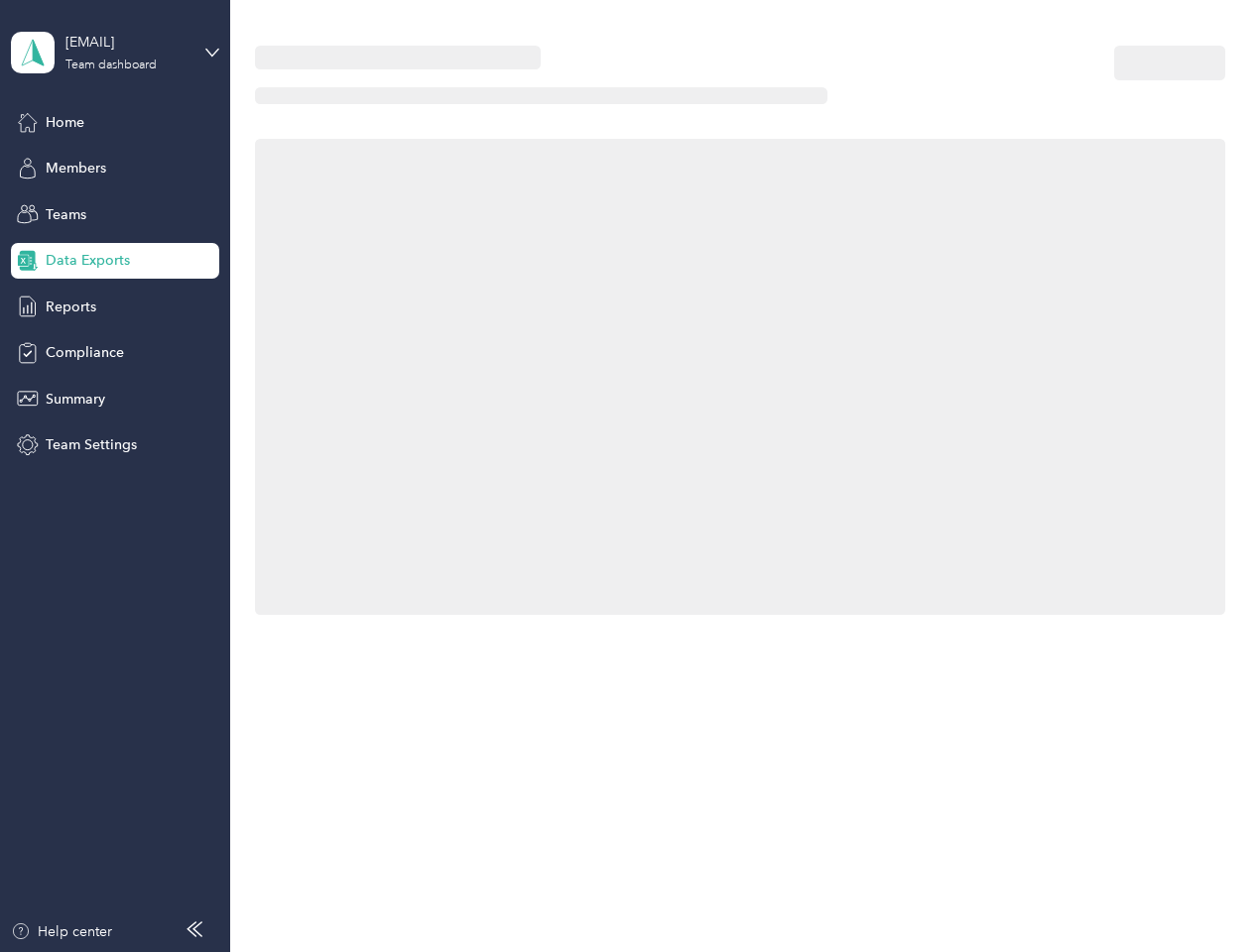 click 